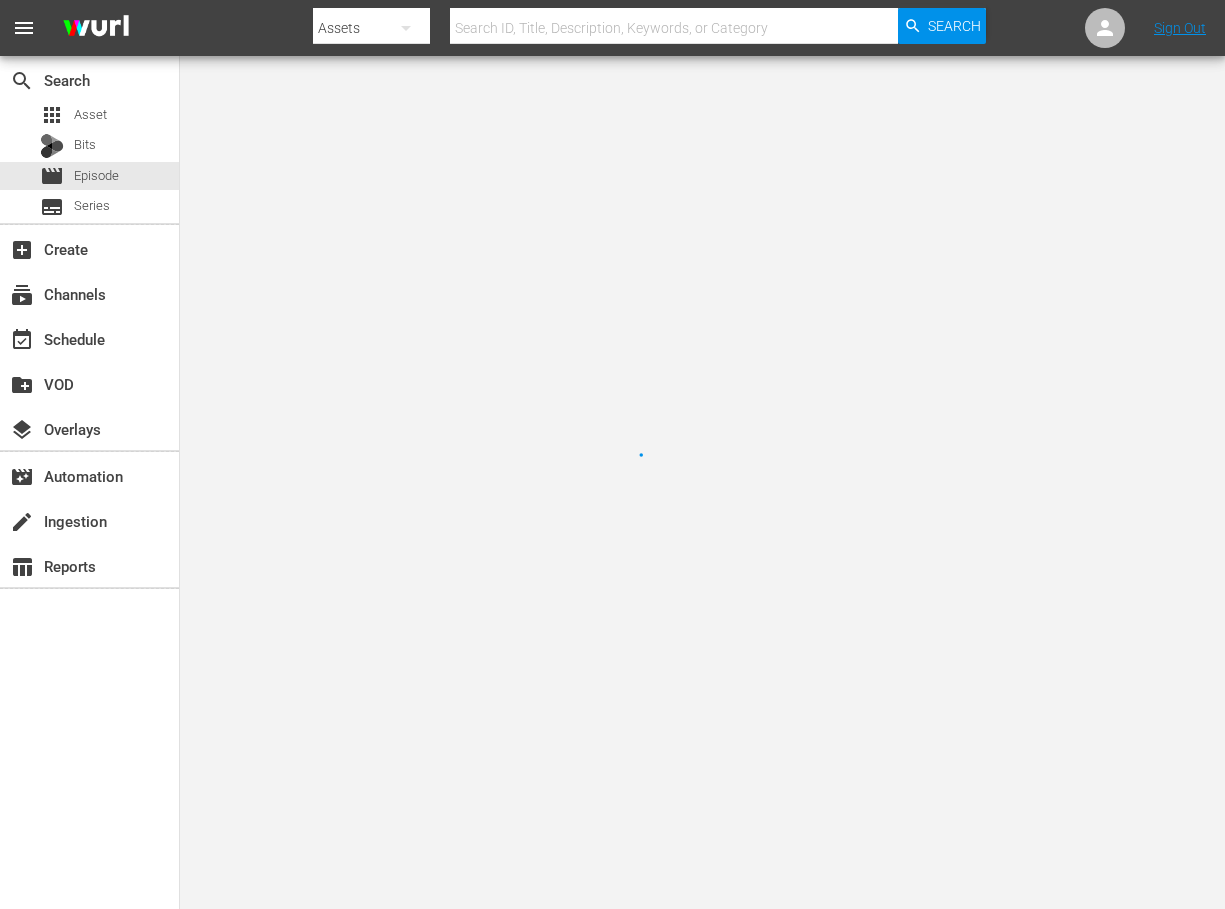 scroll, scrollTop: 0, scrollLeft: 0, axis: both 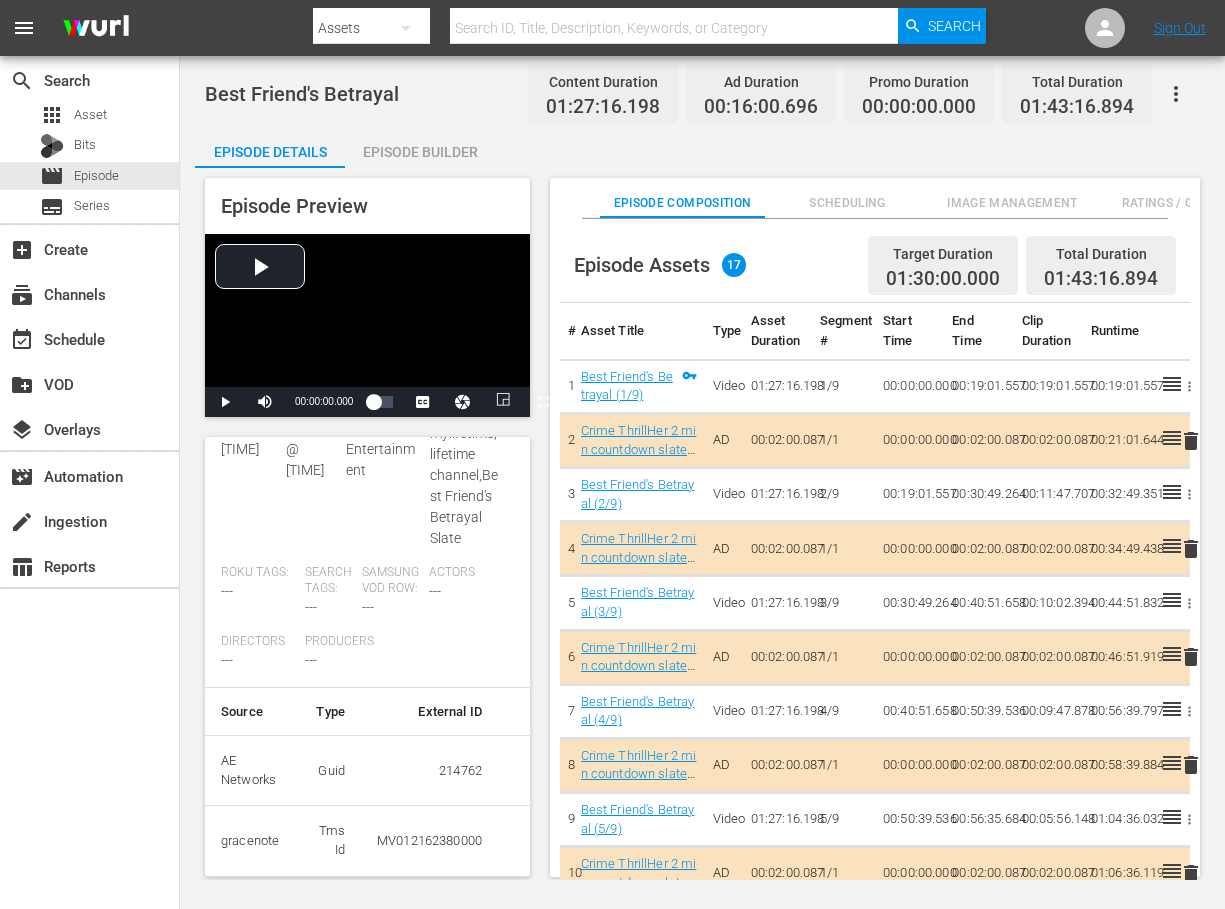 click on "214762" at bounding box center [429, 771] 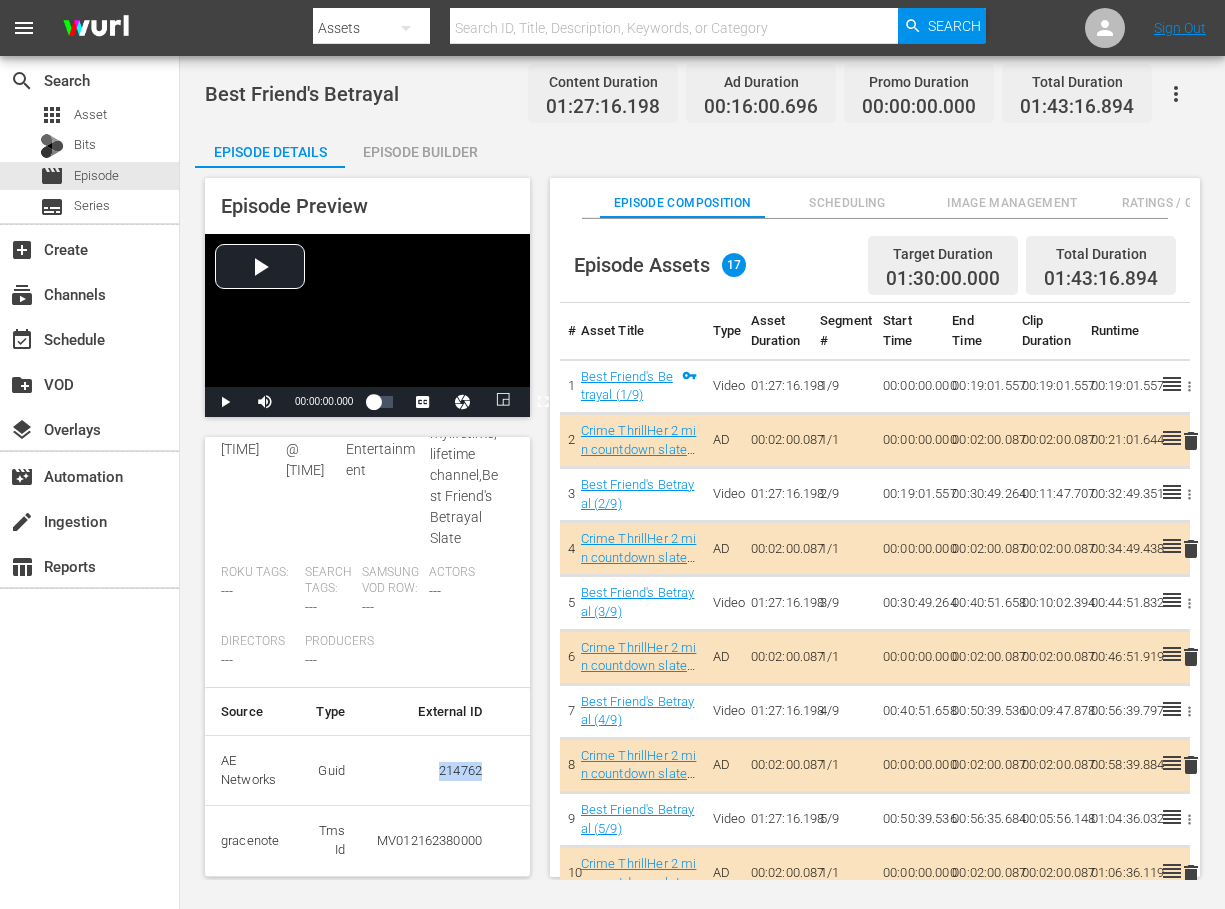 click on "214762" at bounding box center [429, 771] 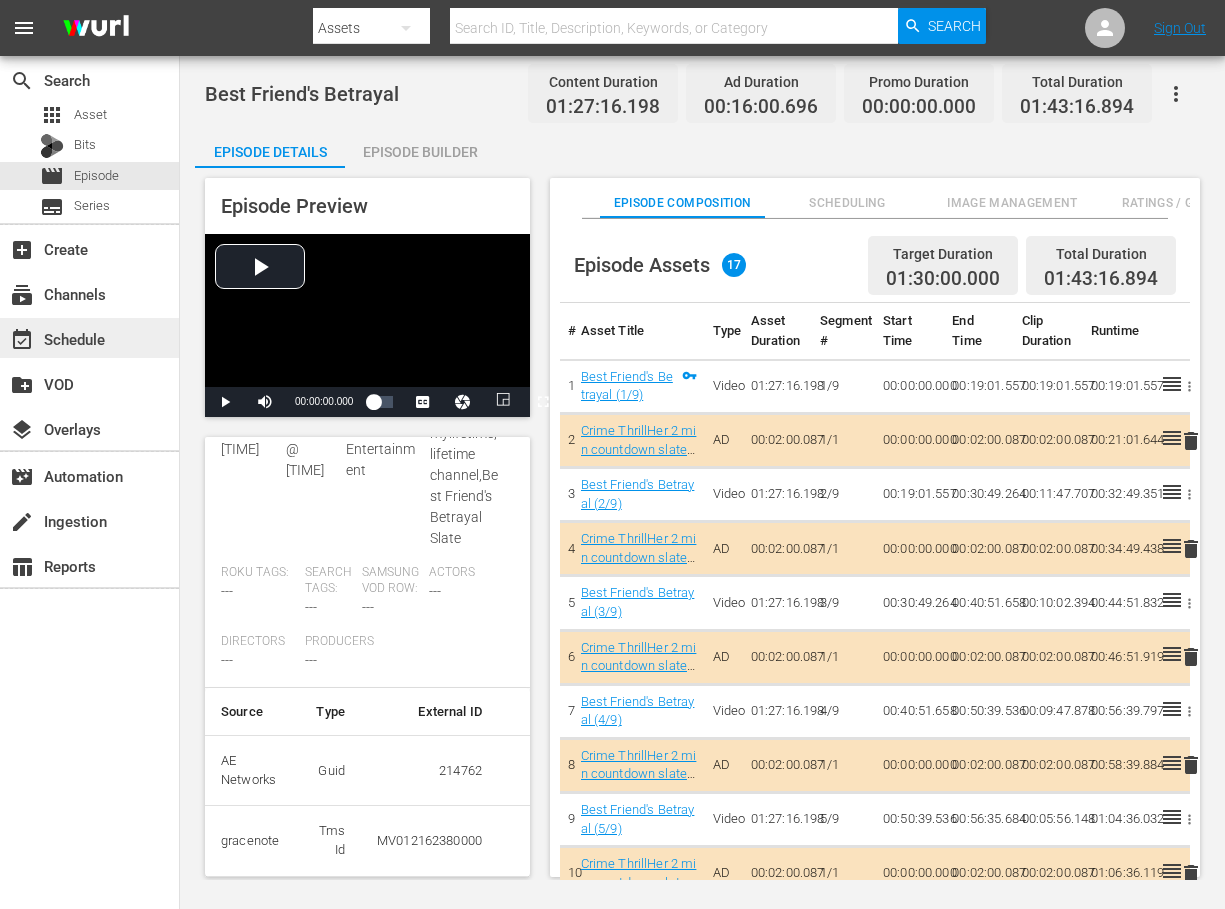 click on "event_available   Schedule" at bounding box center (56, 336) 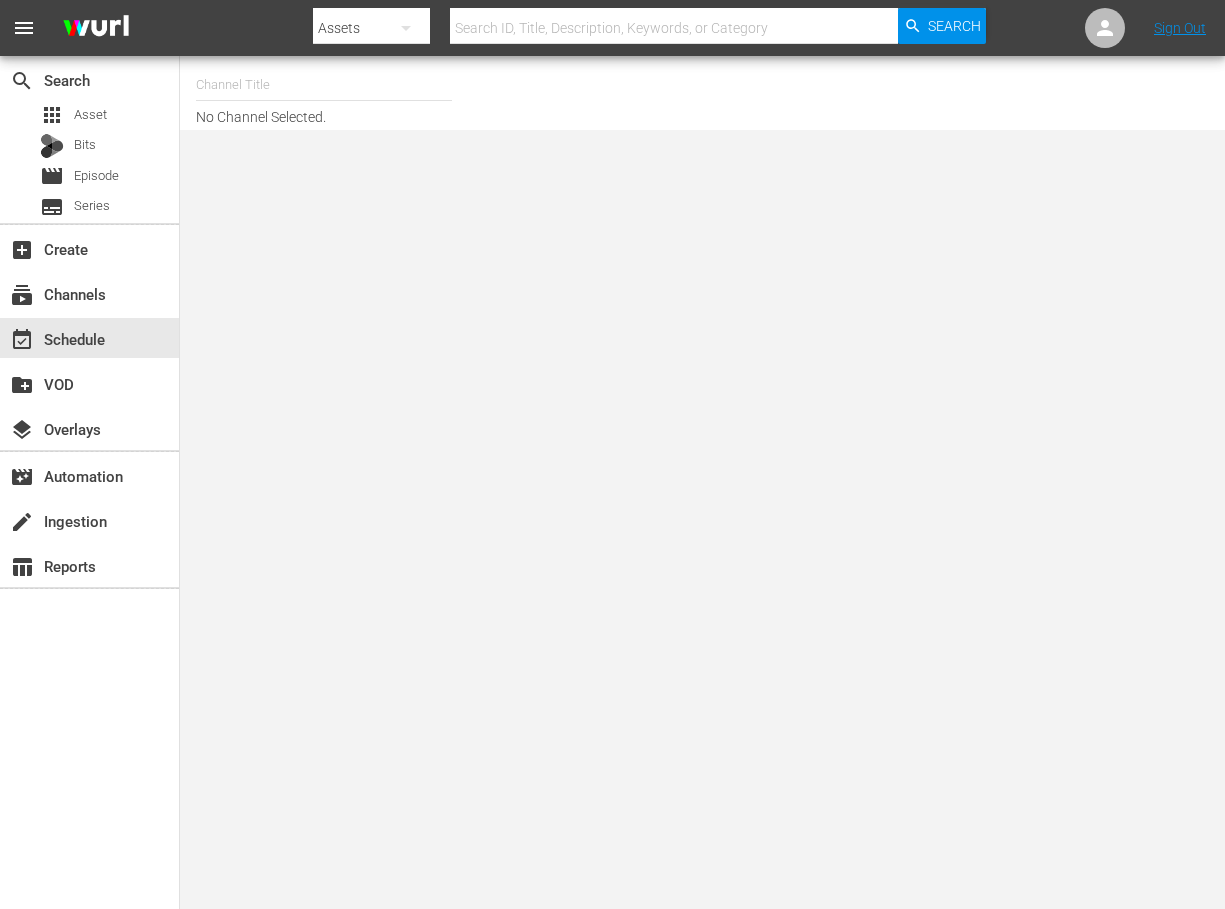 click at bounding box center (324, 85) 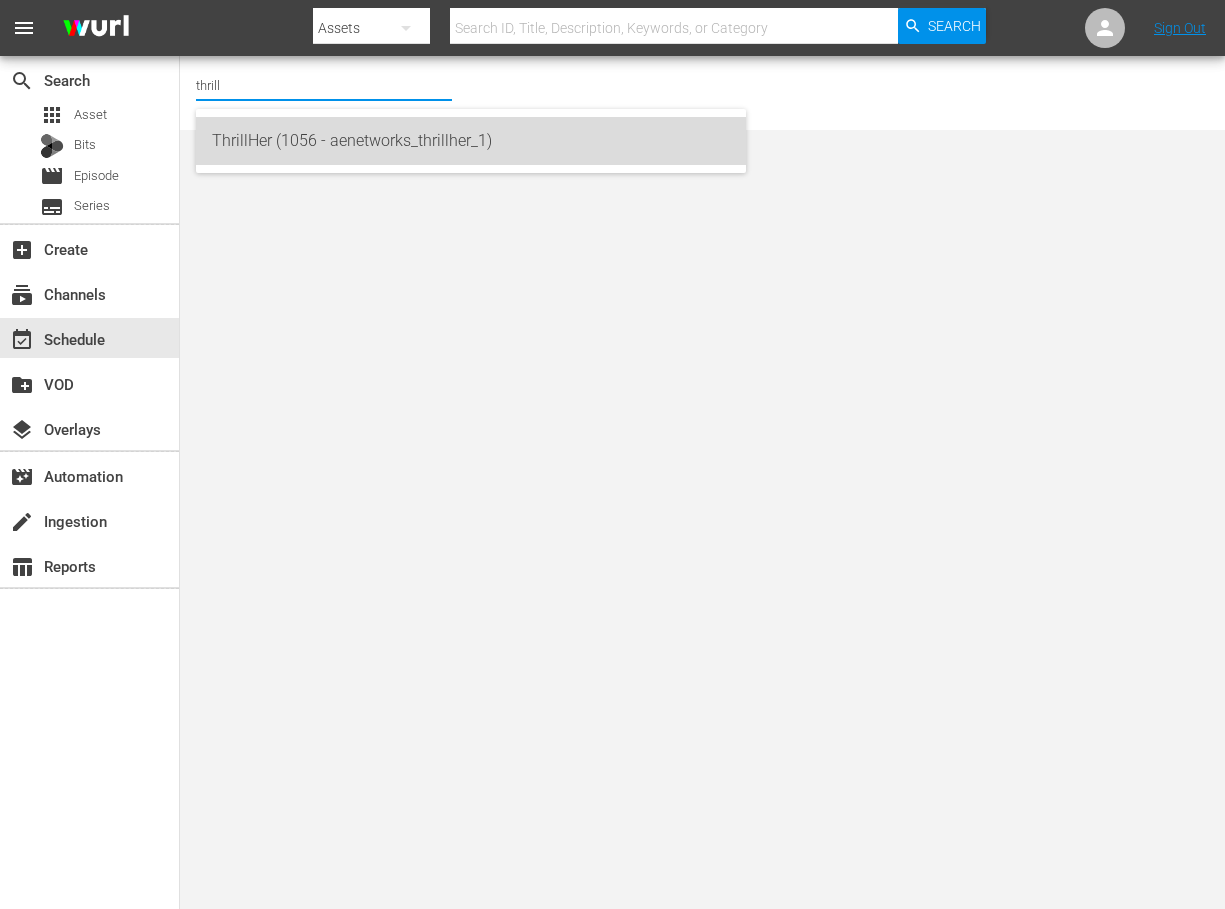 click on "ThrillHer (1056 - aenetworks_thrillher_1)" at bounding box center (471, 141) 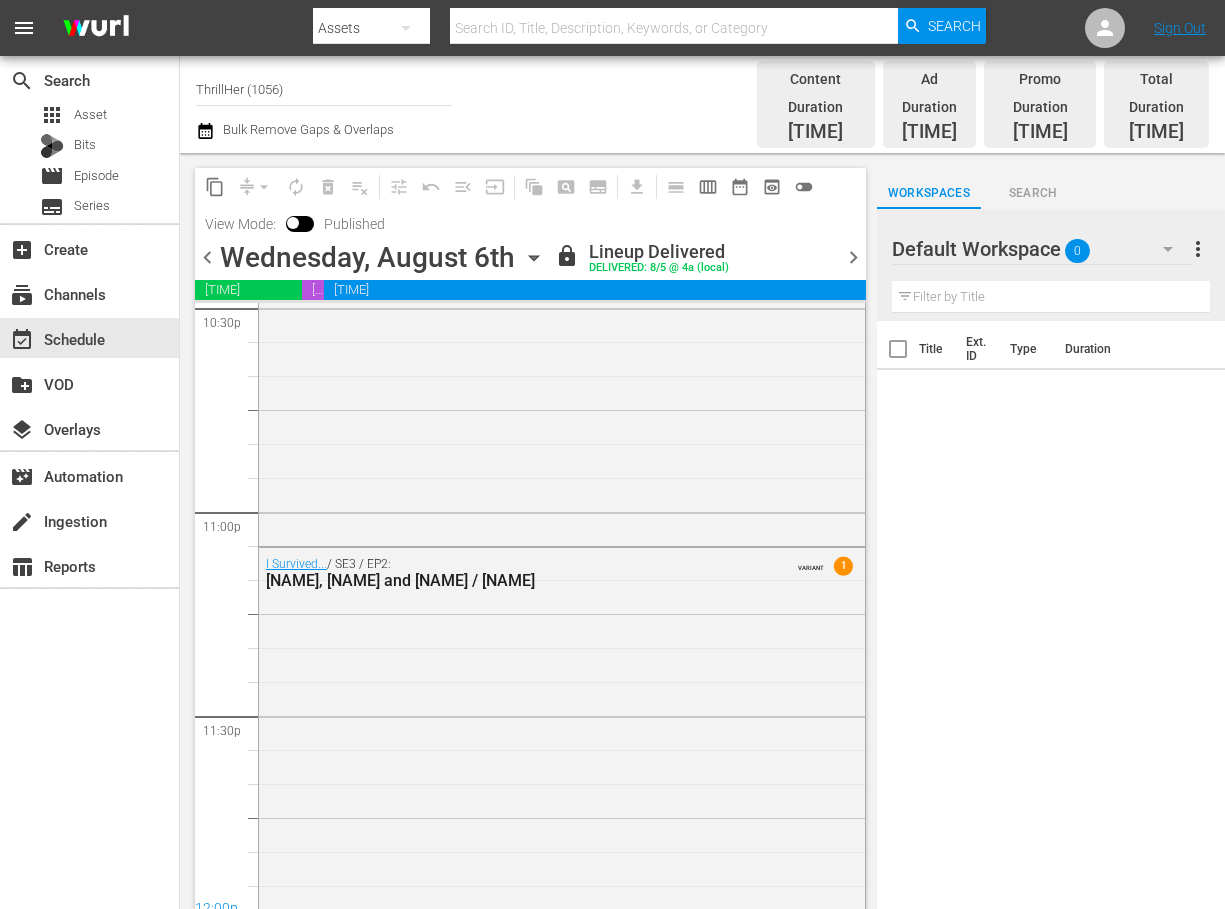 scroll, scrollTop: 9176, scrollLeft: 0, axis: vertical 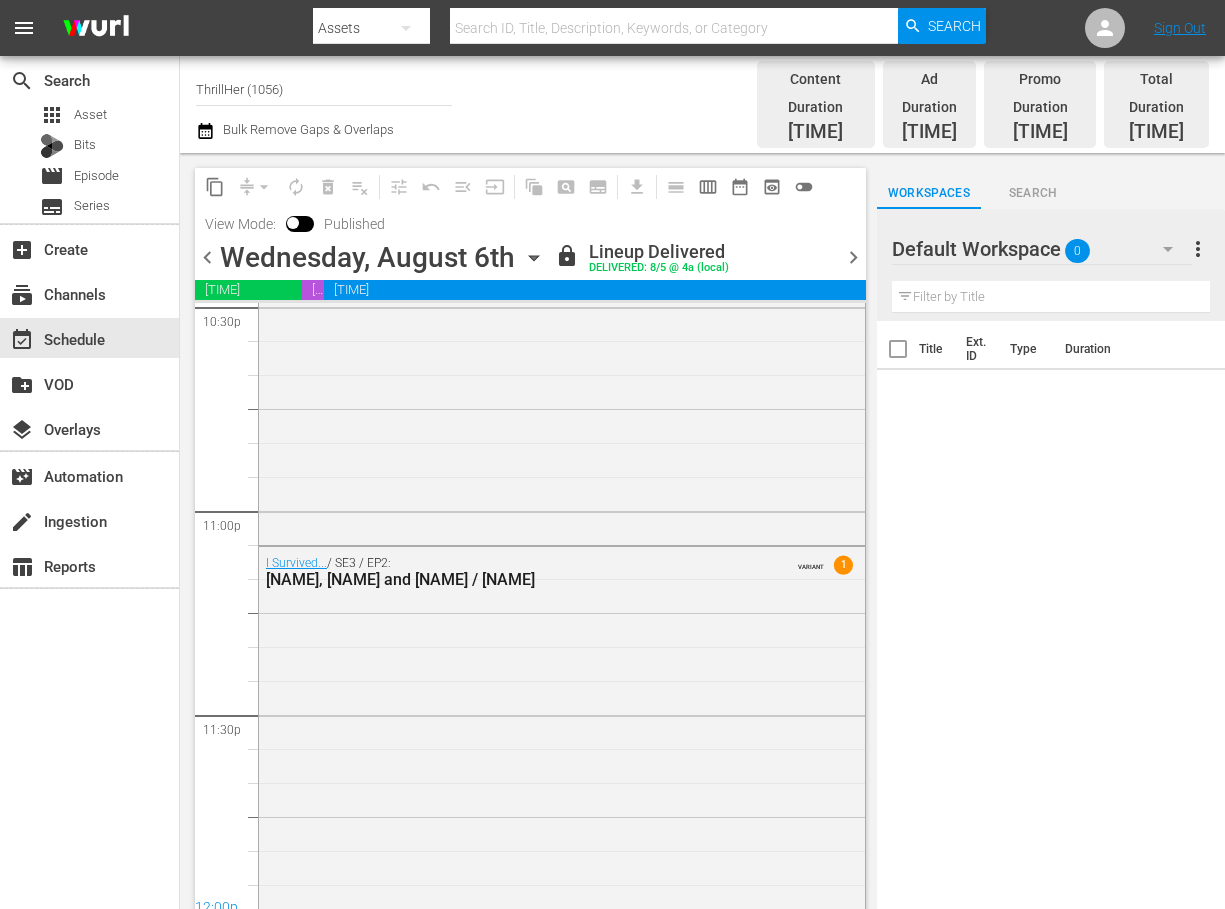 click 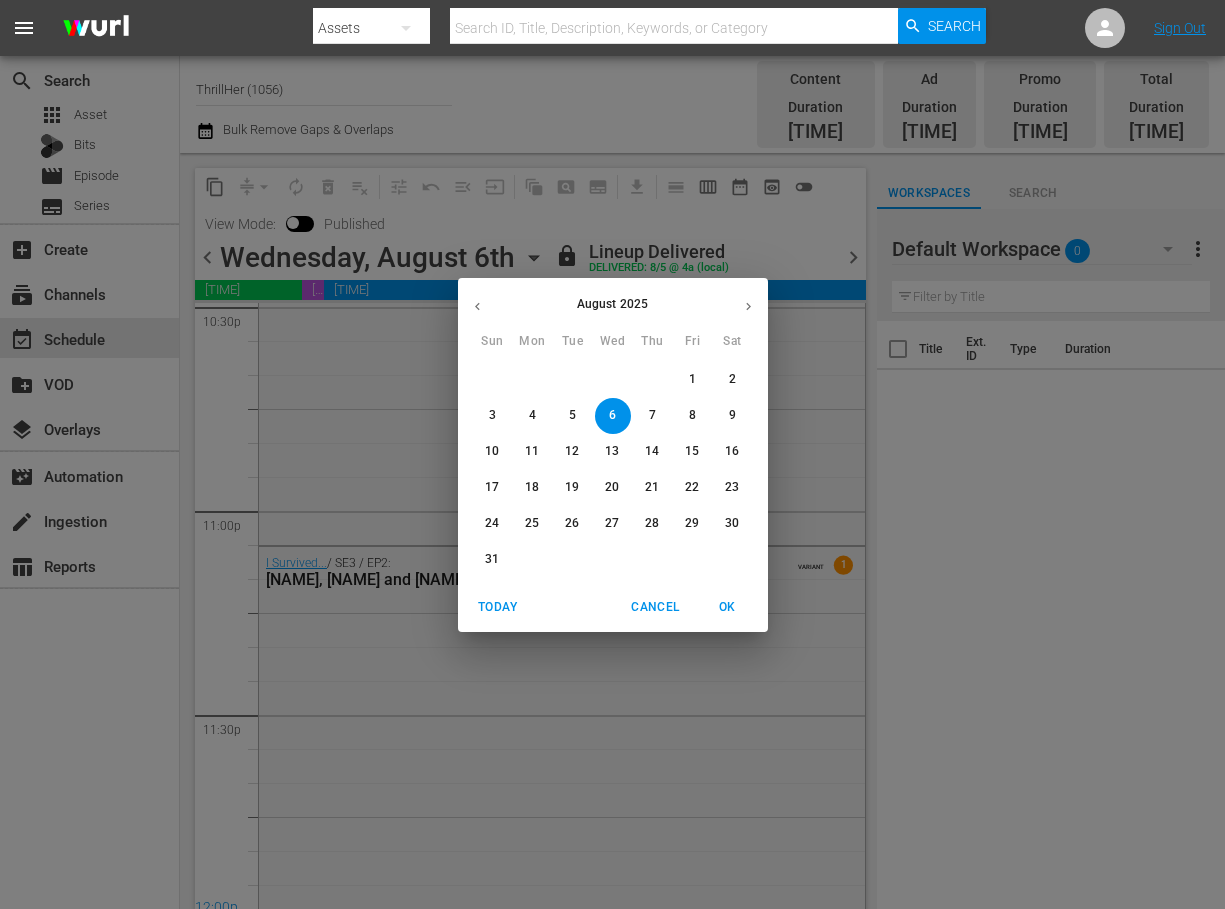 click on "7" at bounding box center (653, 415) 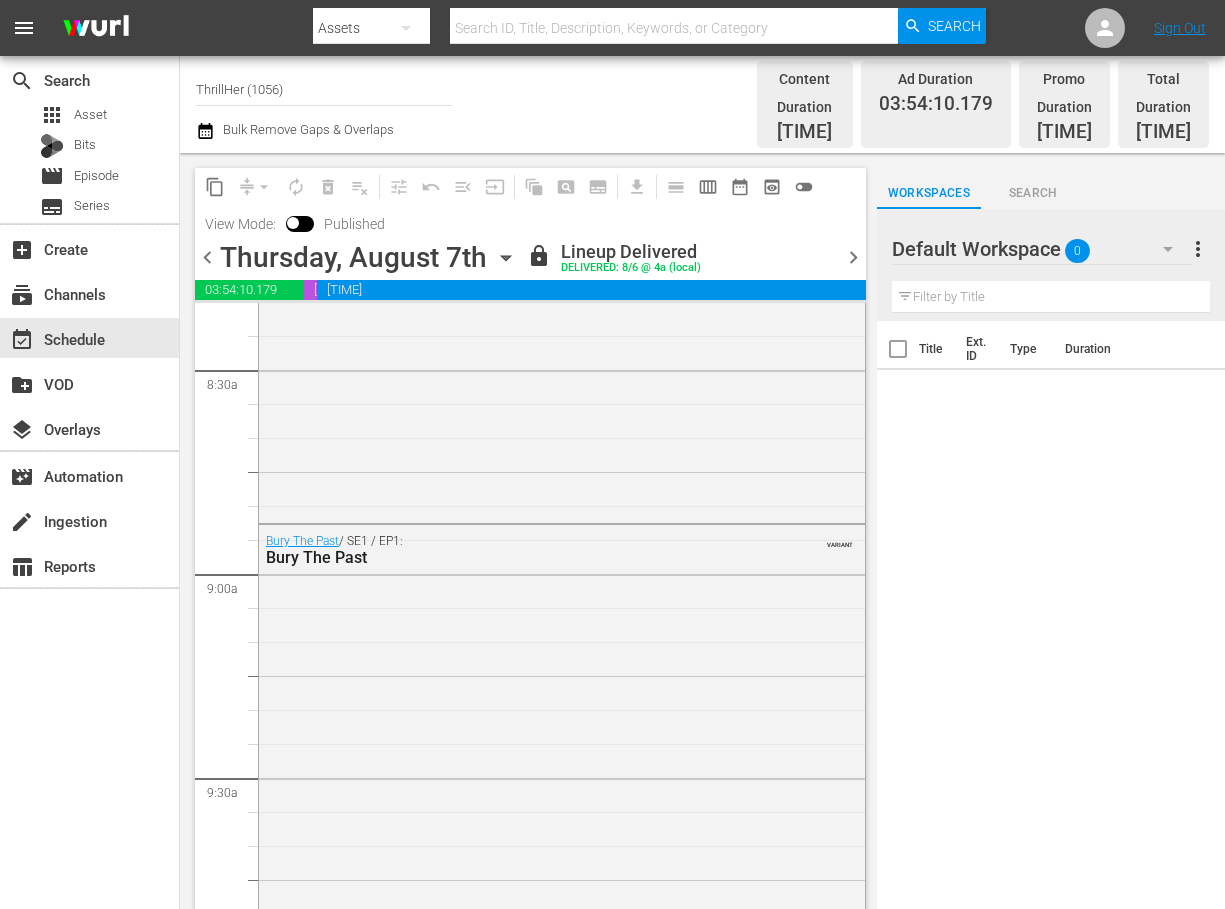 scroll, scrollTop: 3426, scrollLeft: 0, axis: vertical 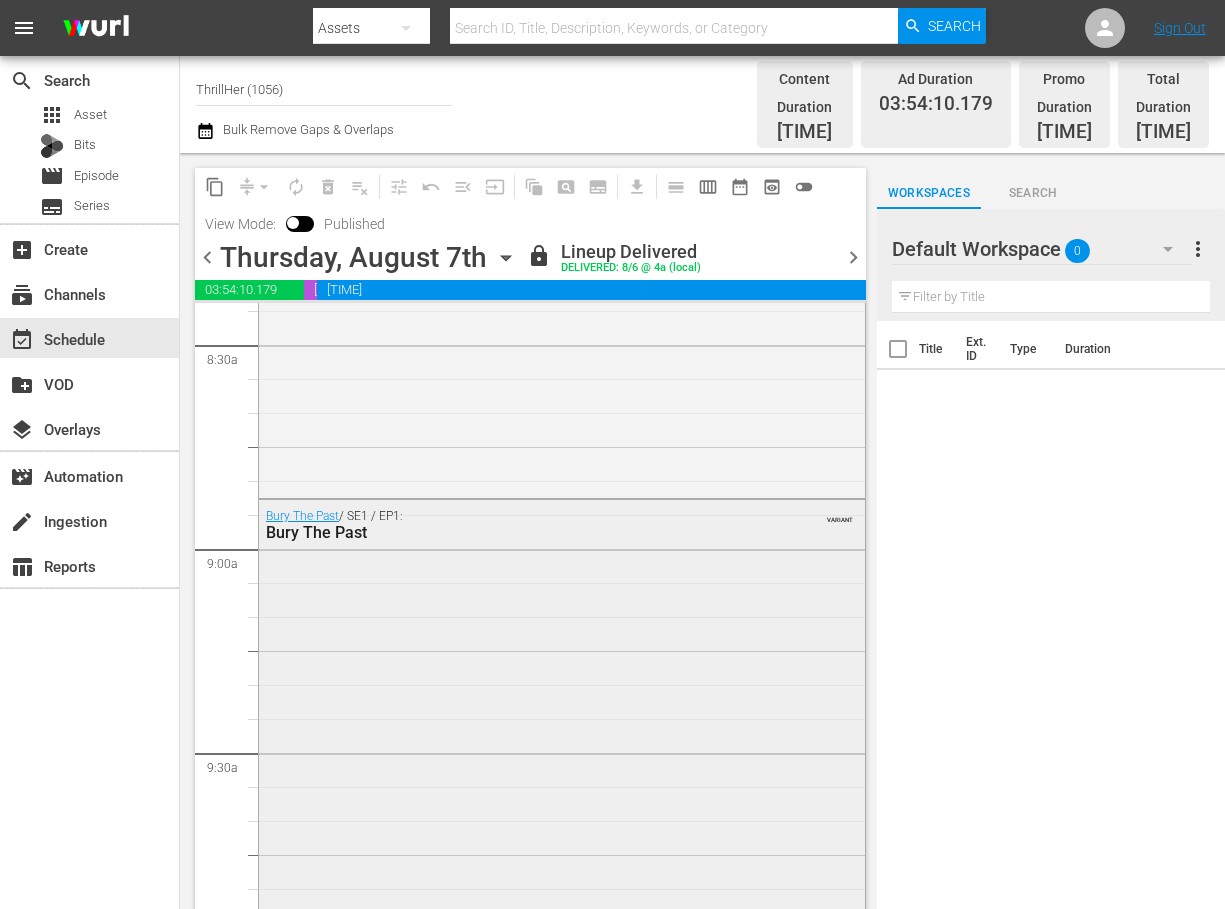 click on "Bury The Past  / SE1 / EP1:
Bury The Past VARIANT" at bounding box center [562, 849] 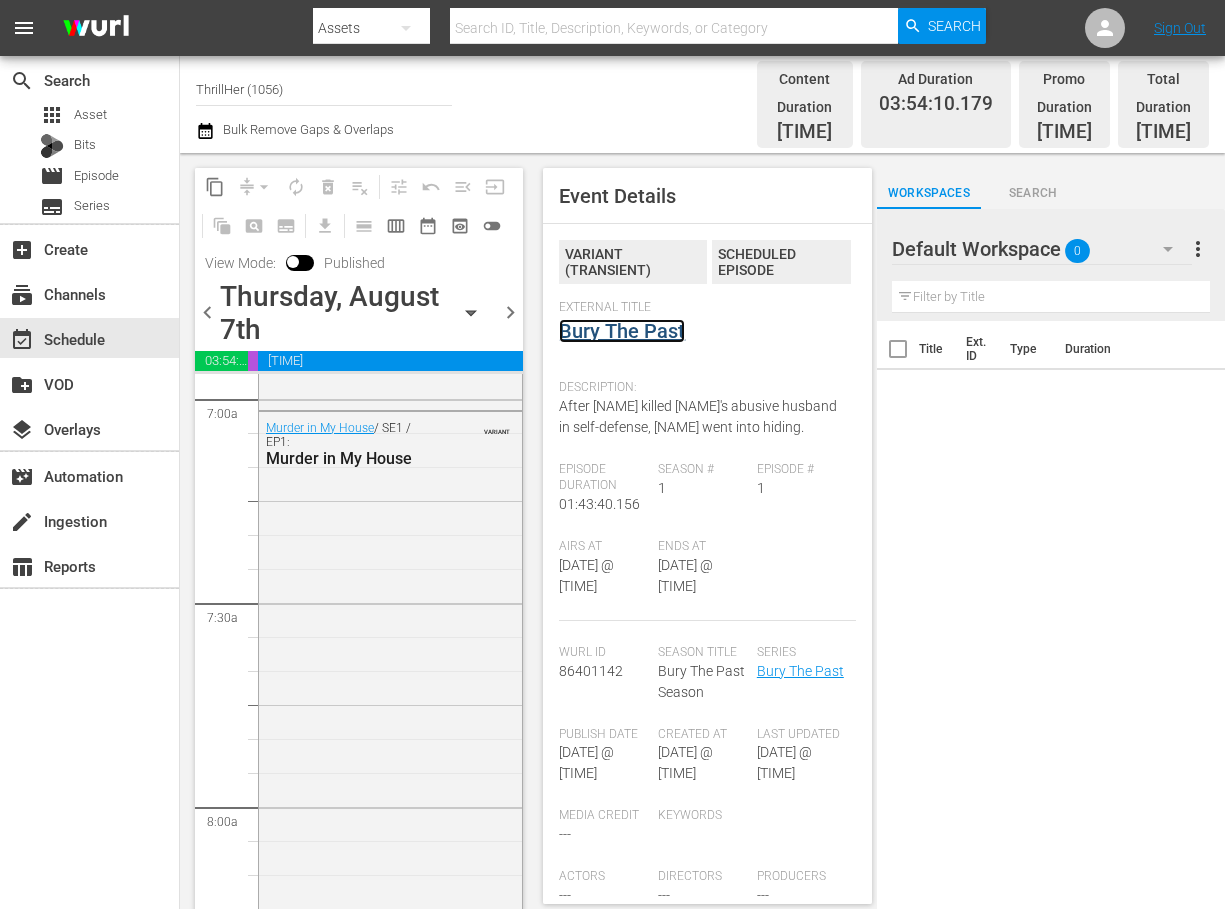 scroll, scrollTop: 2801, scrollLeft: 0, axis: vertical 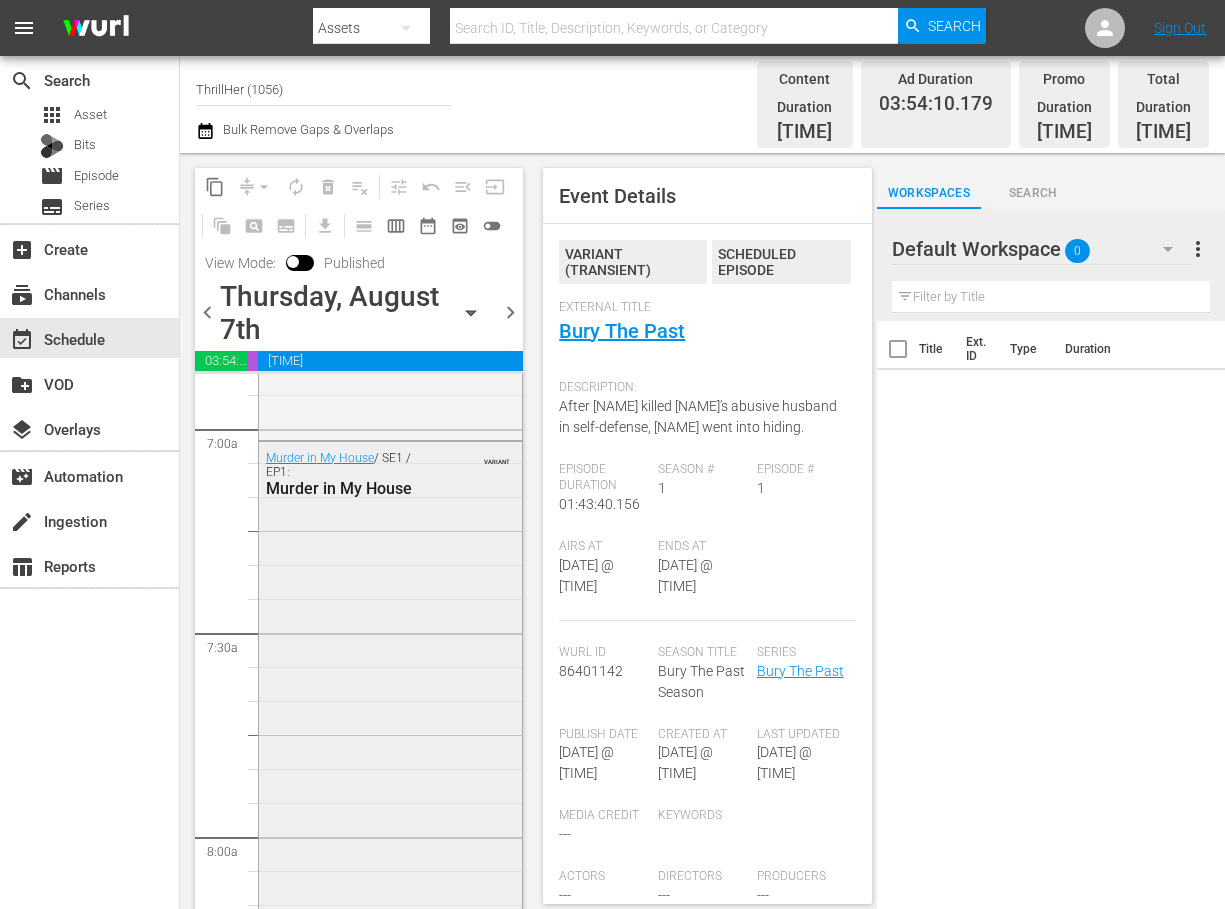 click on "Murder in My House  / SE1 / EP1:
Murder in My House VARIANT" at bounding box center [390, 816] 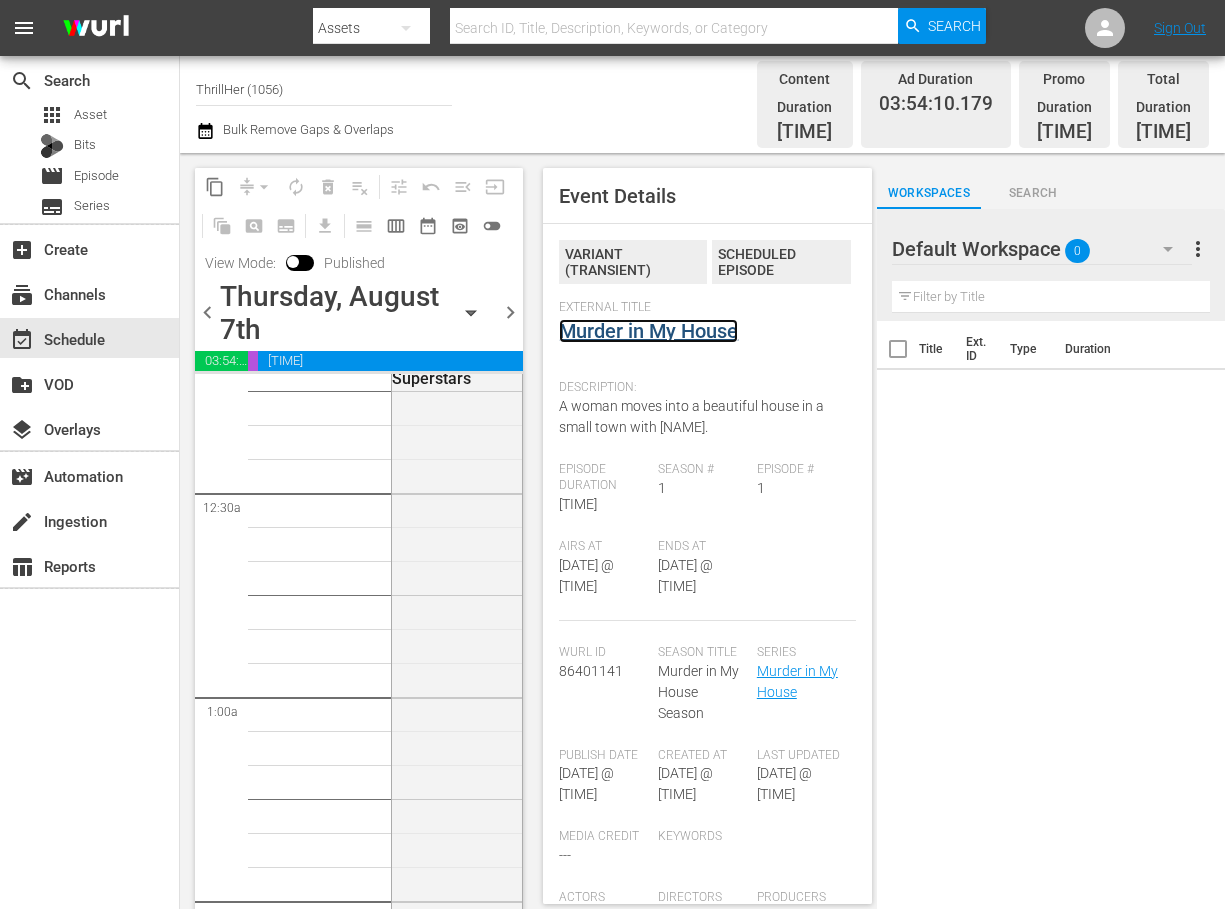 scroll, scrollTop: 0, scrollLeft: 0, axis: both 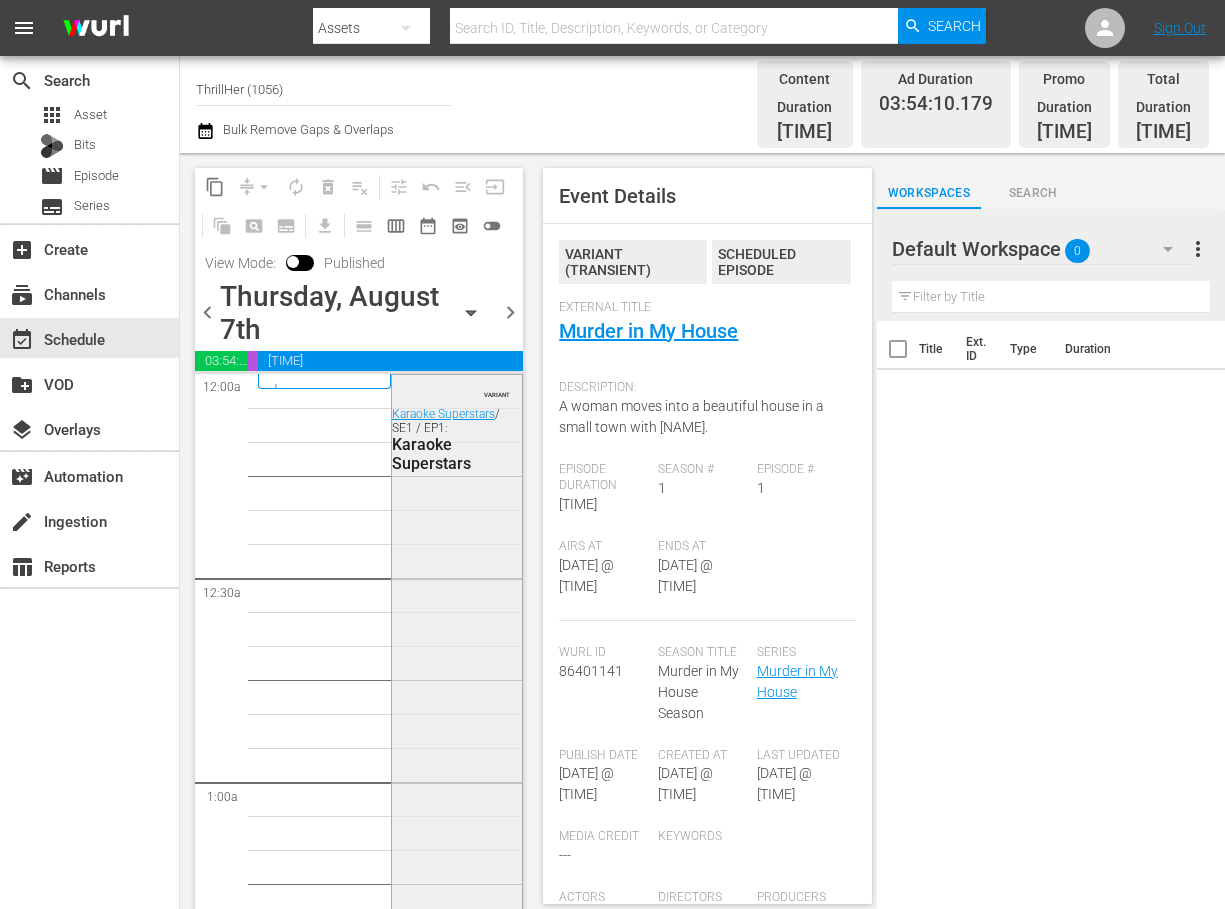 click on "VARIANT Karaoke Superstars  / SE1 / EP1:
Karaoke Superstars" at bounding box center (457, 720) 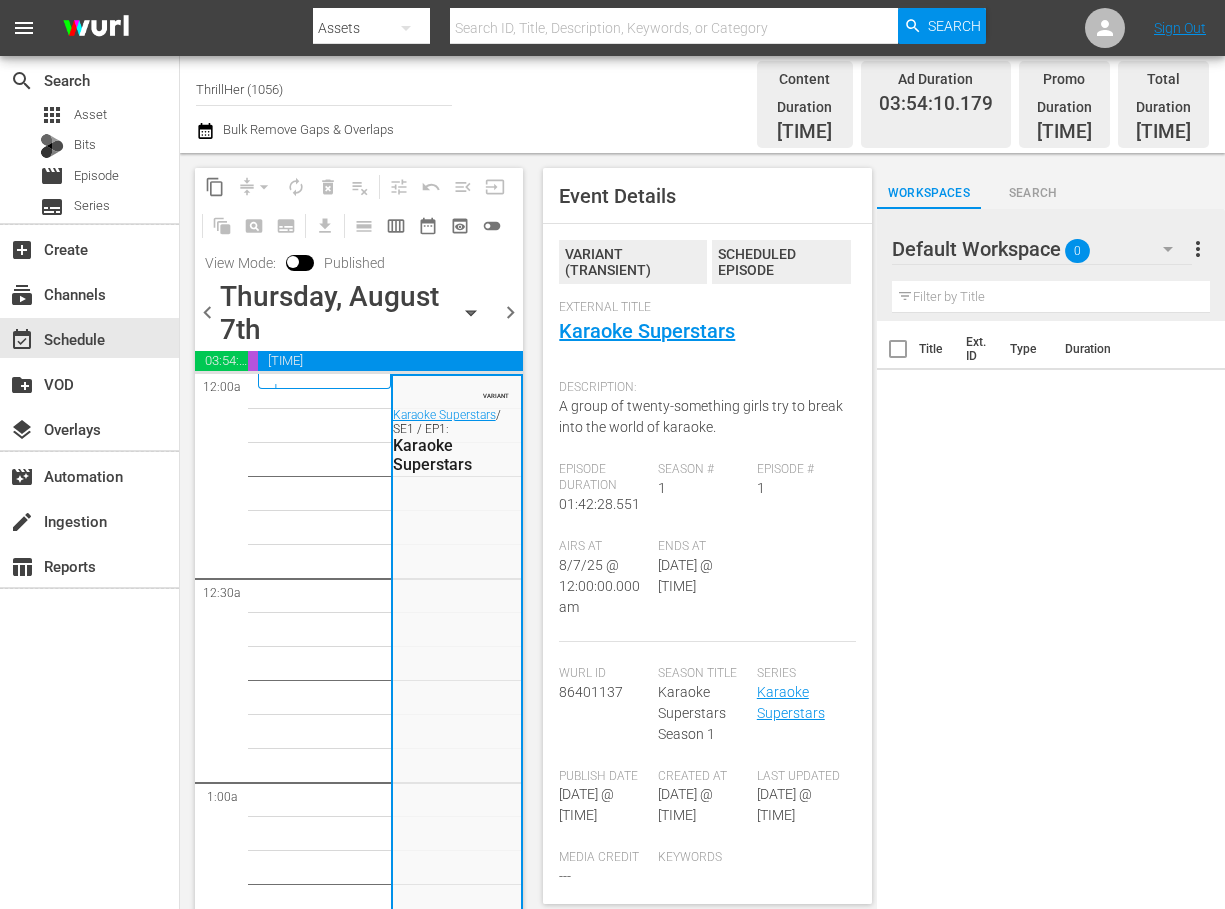 click 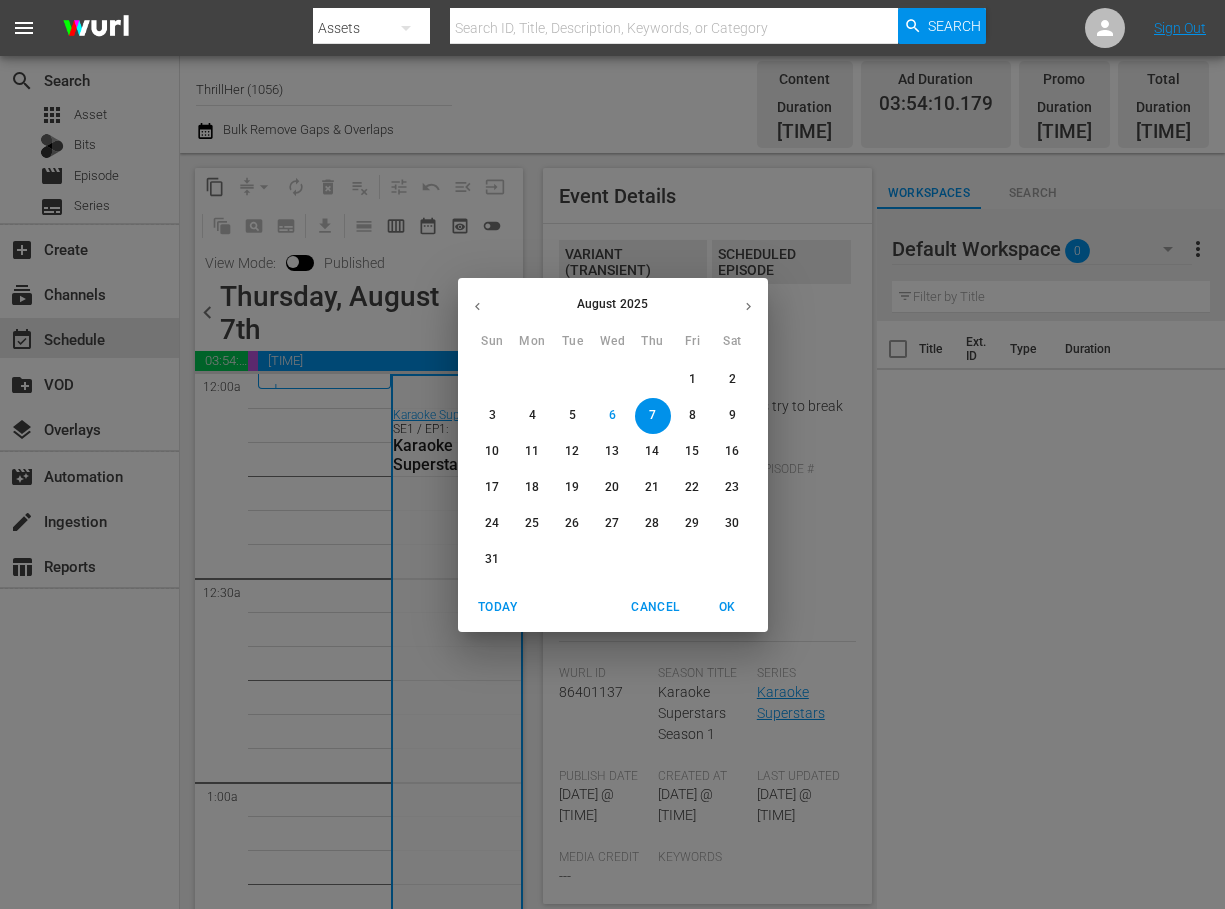 click on "8" at bounding box center (692, 415) 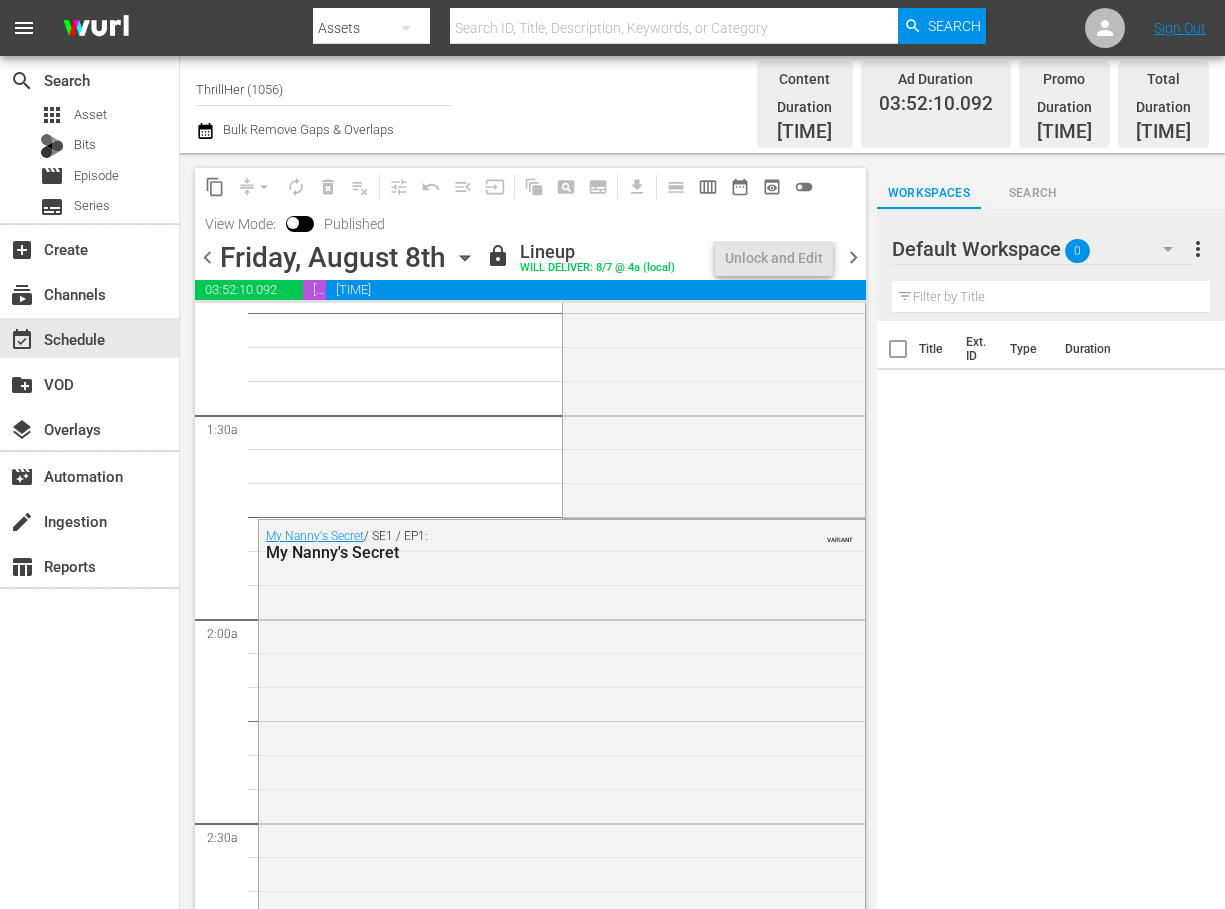 scroll, scrollTop: 625, scrollLeft: 0, axis: vertical 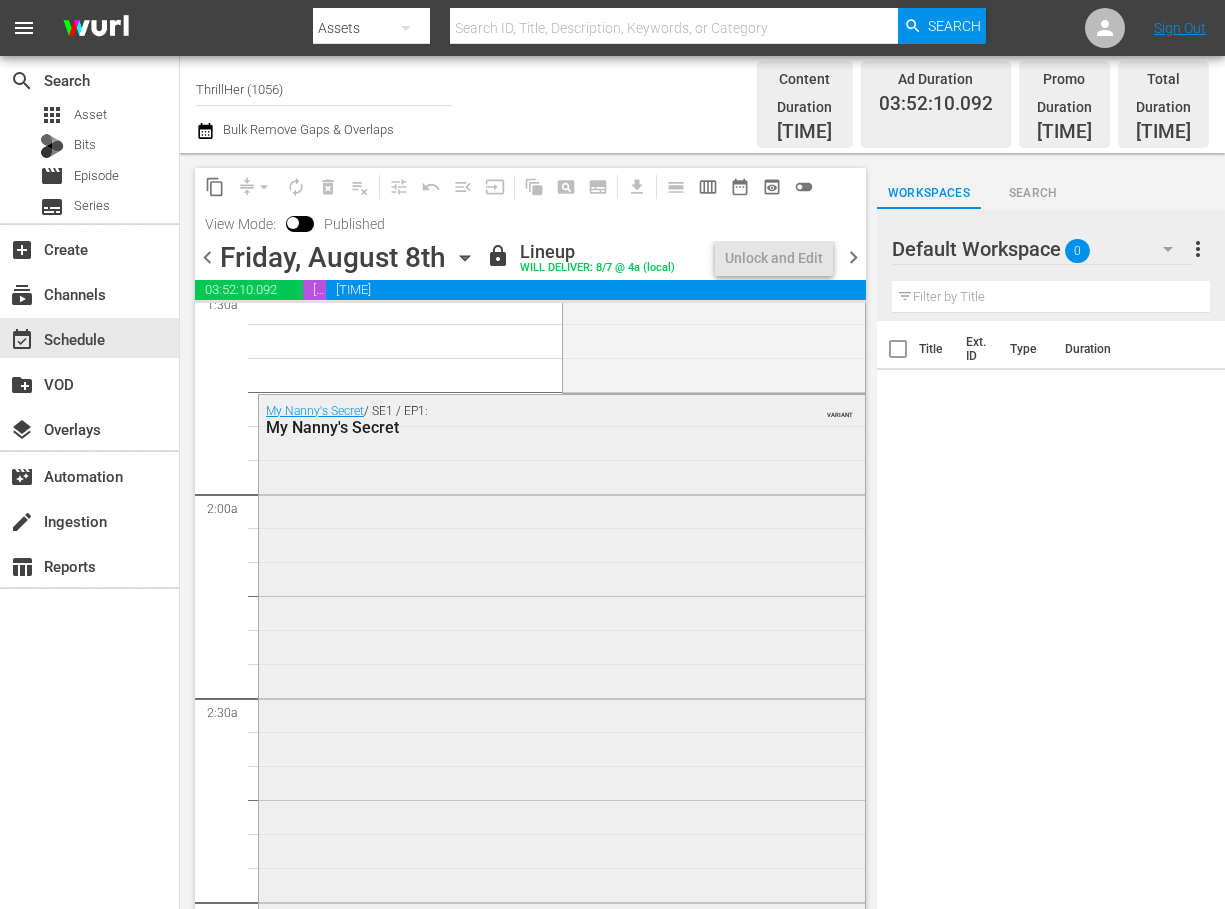 click on "My Nanny's Secret  / SE1 / EP1:
My Nanny's Secret VARIANT" at bounding box center (562, 748) 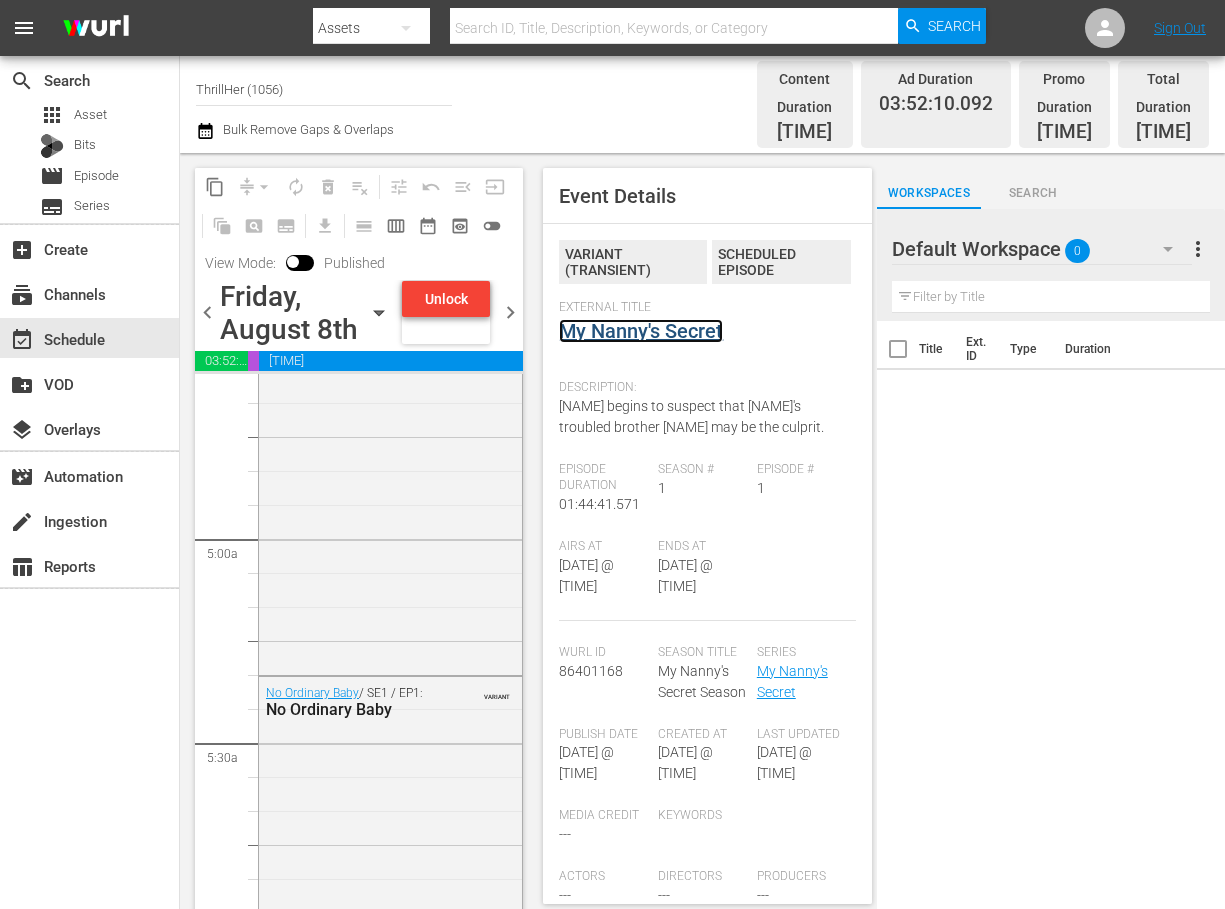 scroll, scrollTop: 2250, scrollLeft: 0, axis: vertical 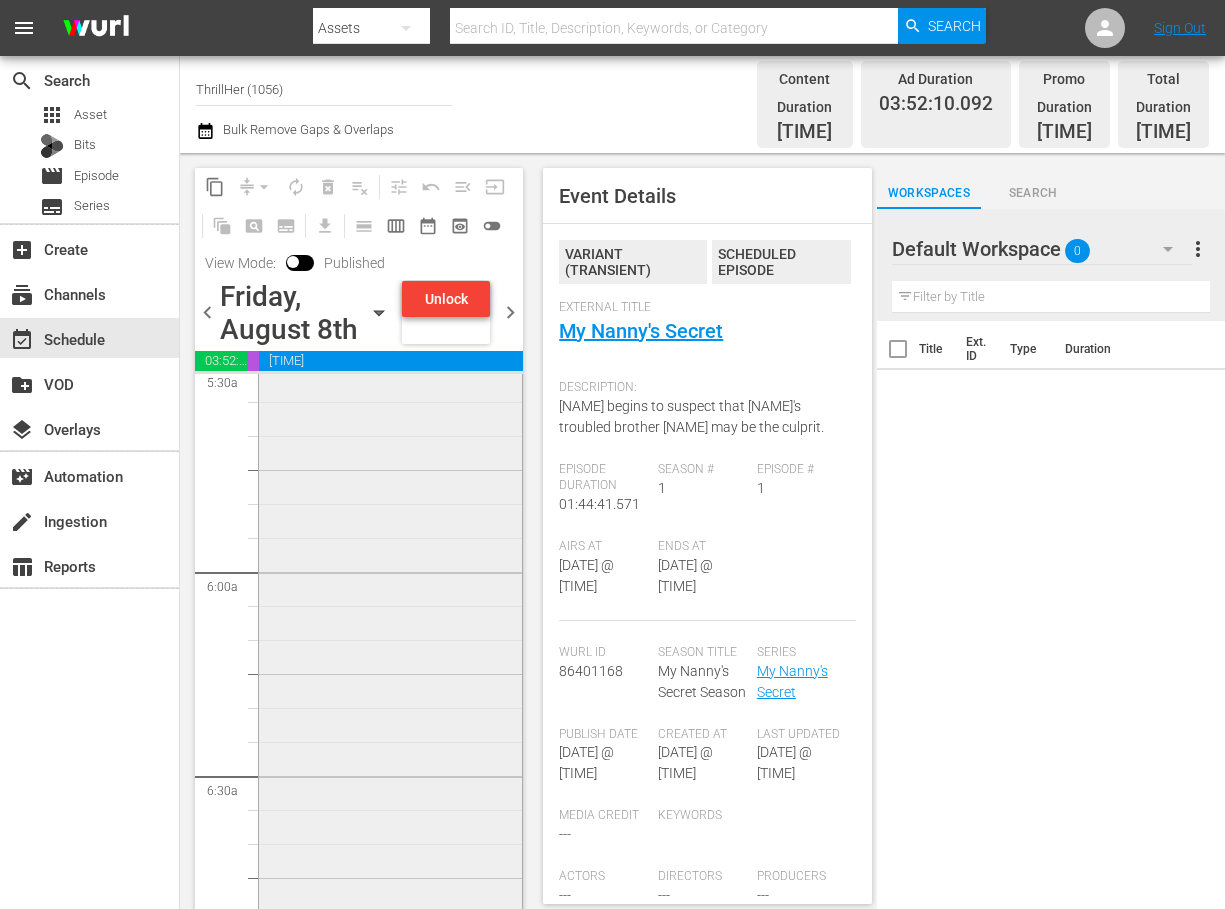click on "No Ordinary Baby  / SE1 / EP1:
No Ordinary Baby VARIANT" at bounding box center [390, 657] 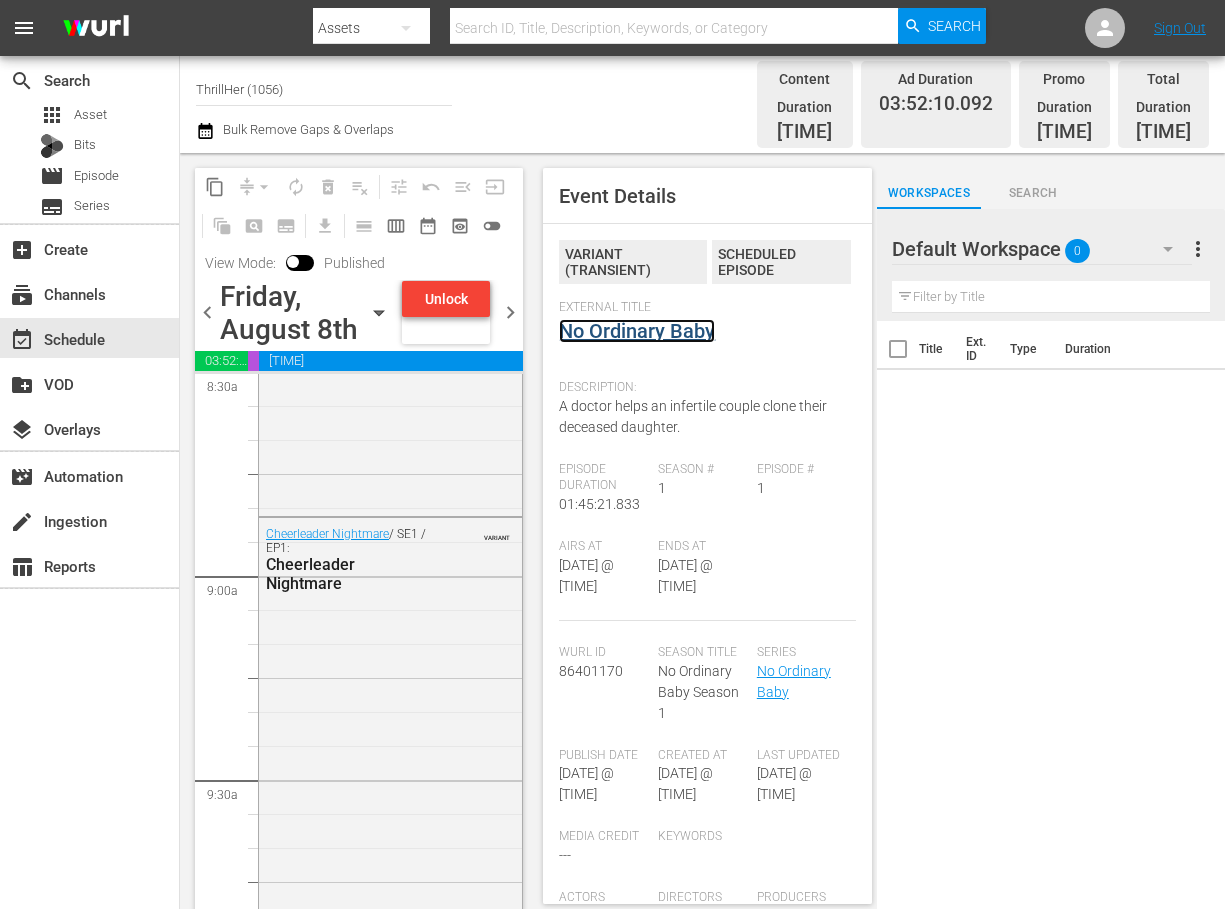 scroll, scrollTop: 3500, scrollLeft: 0, axis: vertical 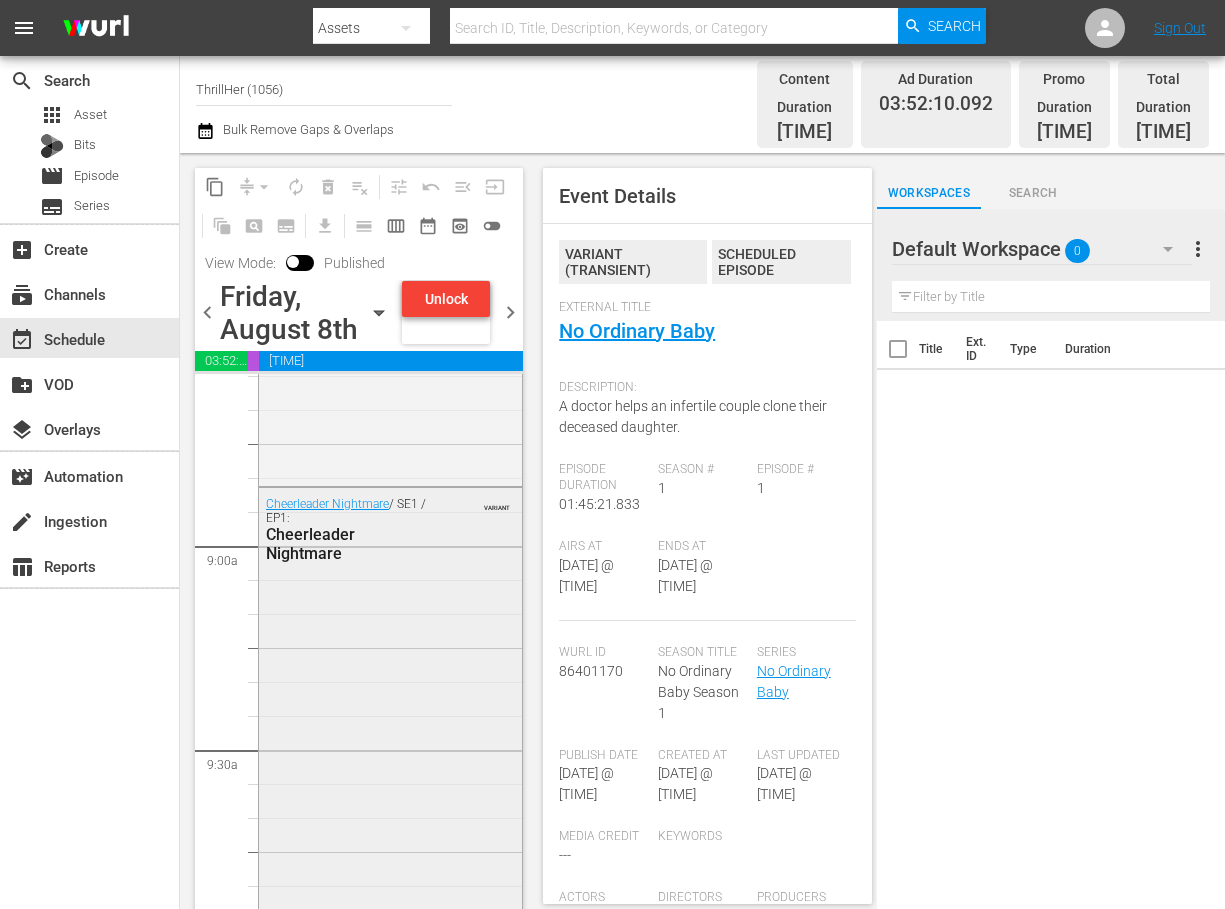 click on "Cheerleader Nightmare  / SE1 / EP1:
Cheerleader Nightmare VARIANT" at bounding box center (390, 834) 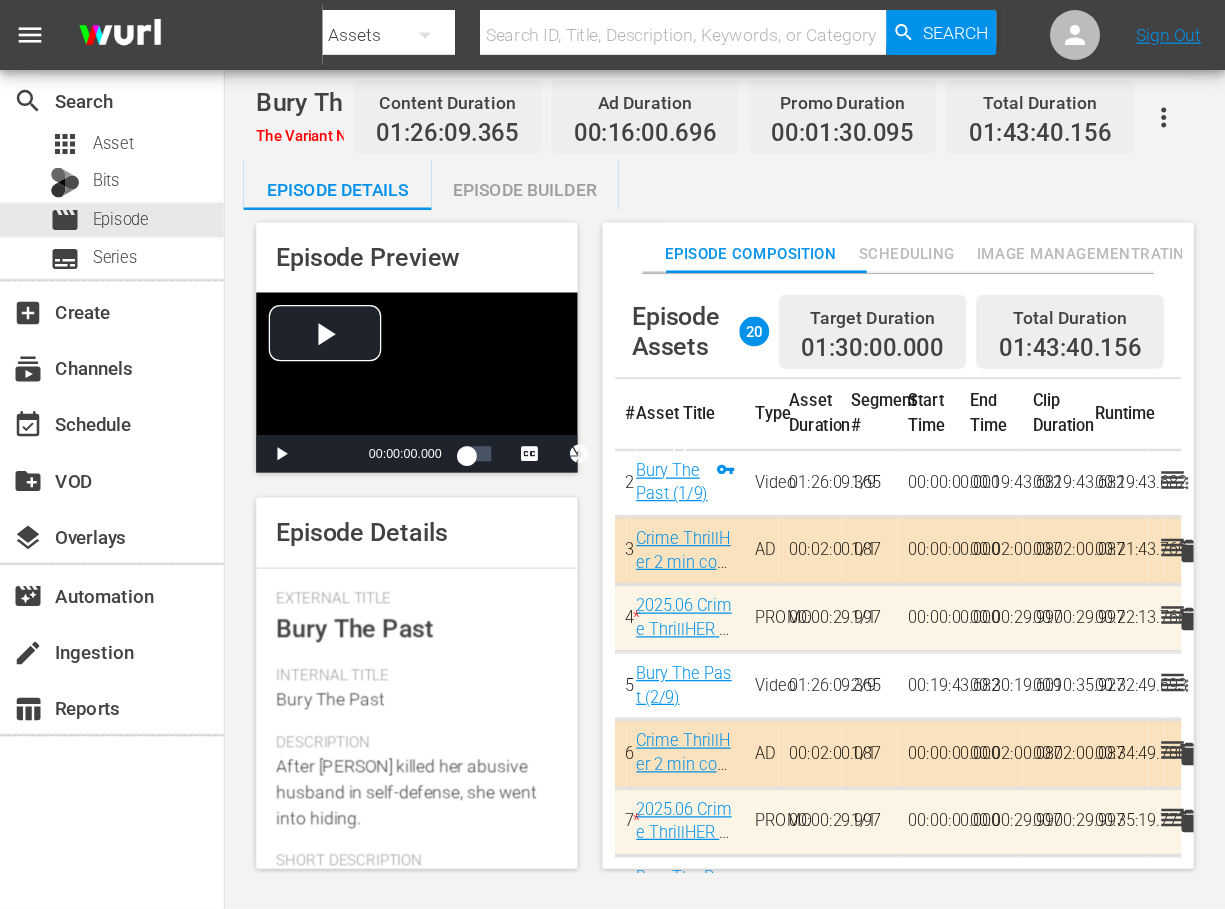 scroll, scrollTop: 0, scrollLeft: 0, axis: both 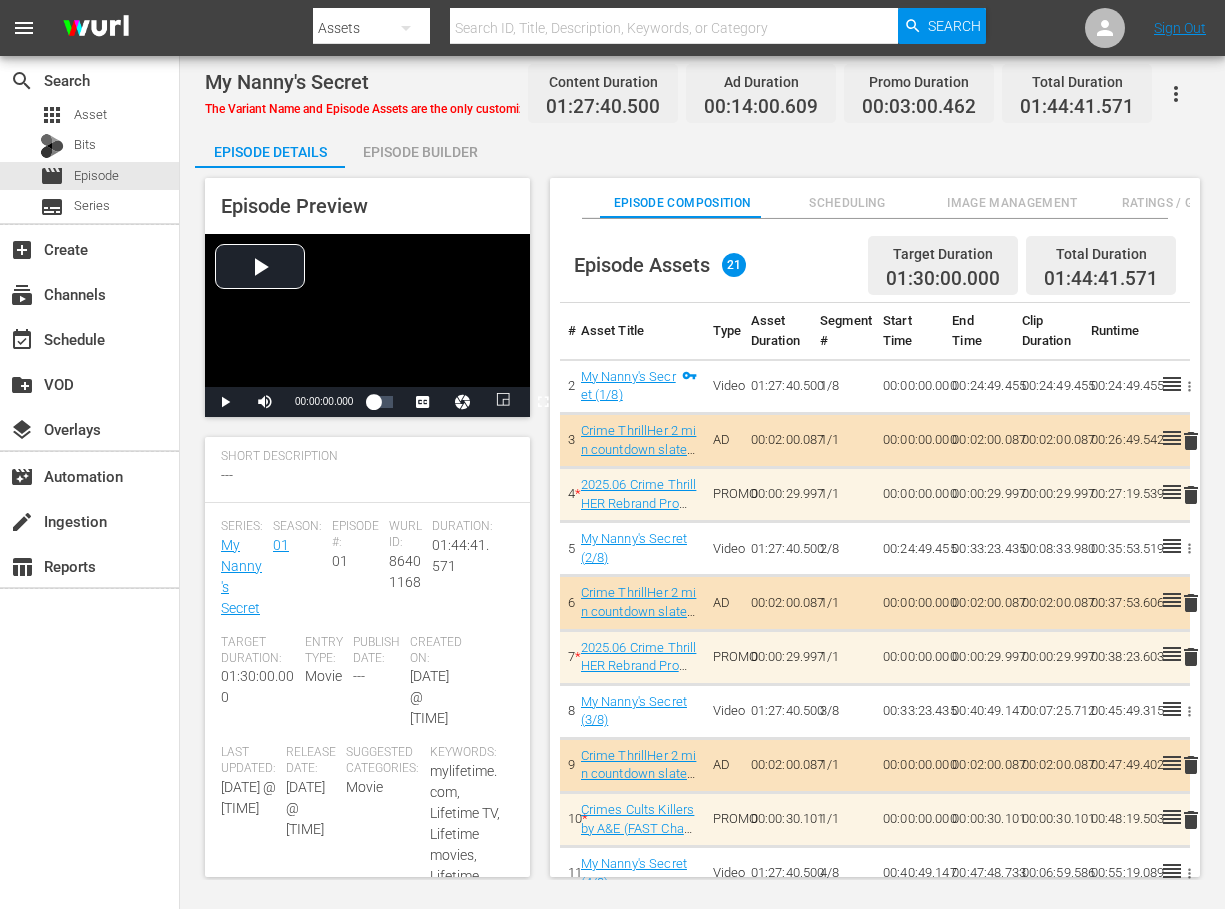 click on "Episode Preview Video Player is loading. Play Video Play Mute Current Time  00:00:00.000 / Duration  01:27:40.455 Loaded :  0.11% 00:00:00.000   1x Playback Rate 2x 1.5x 1x , selected 0.5x 0.1x Chapters Chapters Descriptions descriptions off , selected Captions captions settings , opens captions settings dialog captions off , selected english en-us Audio Track default , selected Picture-in-Picture Fullscreen This is a modal window. Beginning of dialog window. Escape will cancel and close the window. Text Color White Black Red Green Blue Yellow Magenta Cyan Transparency Opaque Semi-Transparent Background Color Black White Red Green Blue Yellow Magenta Cyan Transparency Opaque Semi-Transparent Transparent Window Color Black White Red Green Blue Yellow Magenta Cyan Transparency Transparent Semi-Transparent Opaque Font Size 50% 75% 100% 125% 150% 175% 200% 300% 400% Text Edge Style None Raised Depressed Uniform Dropshadow Font Family Proportional Sans-Serif Monospace Sans-Serif Proportional Serif Casual Script" at bounding box center [702, 530] 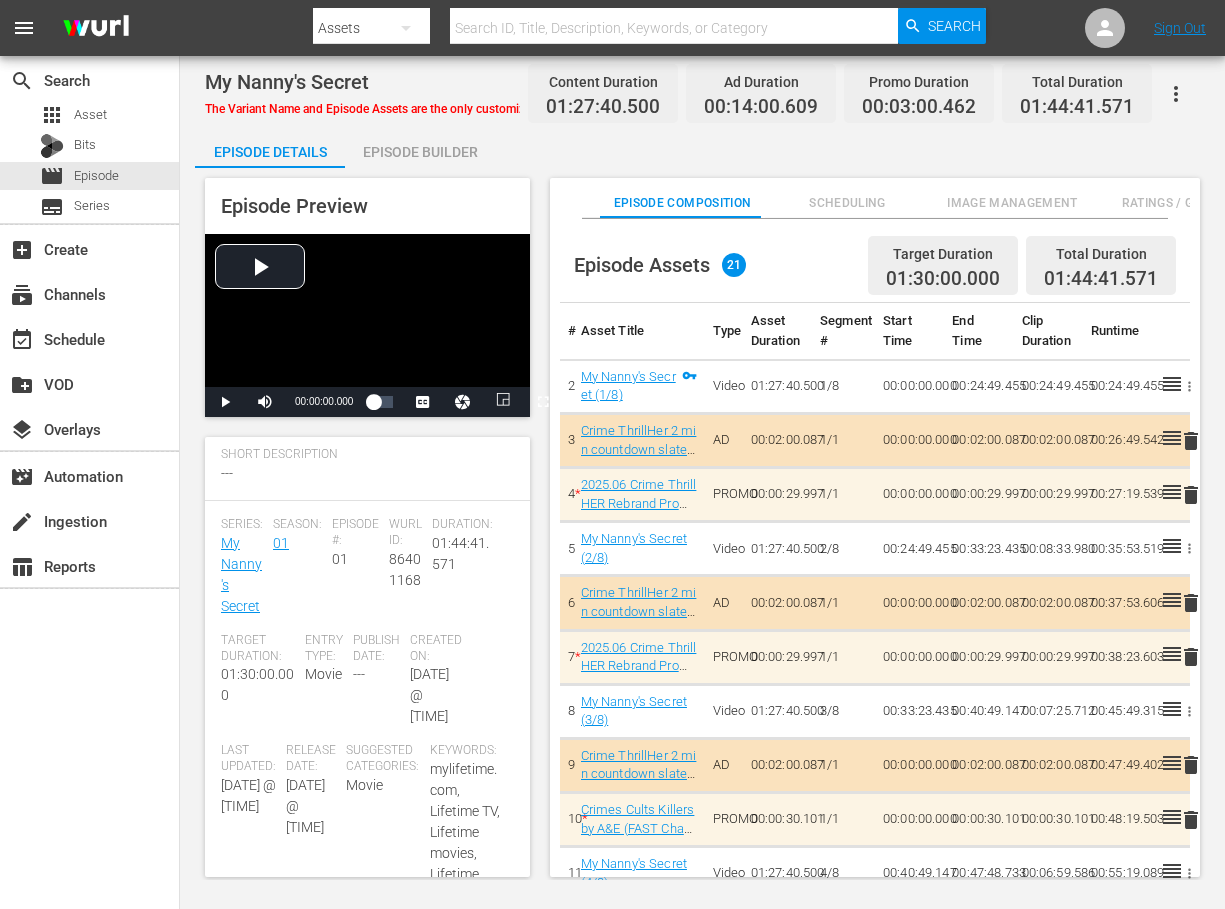scroll, scrollTop: 250, scrollLeft: 0, axis: vertical 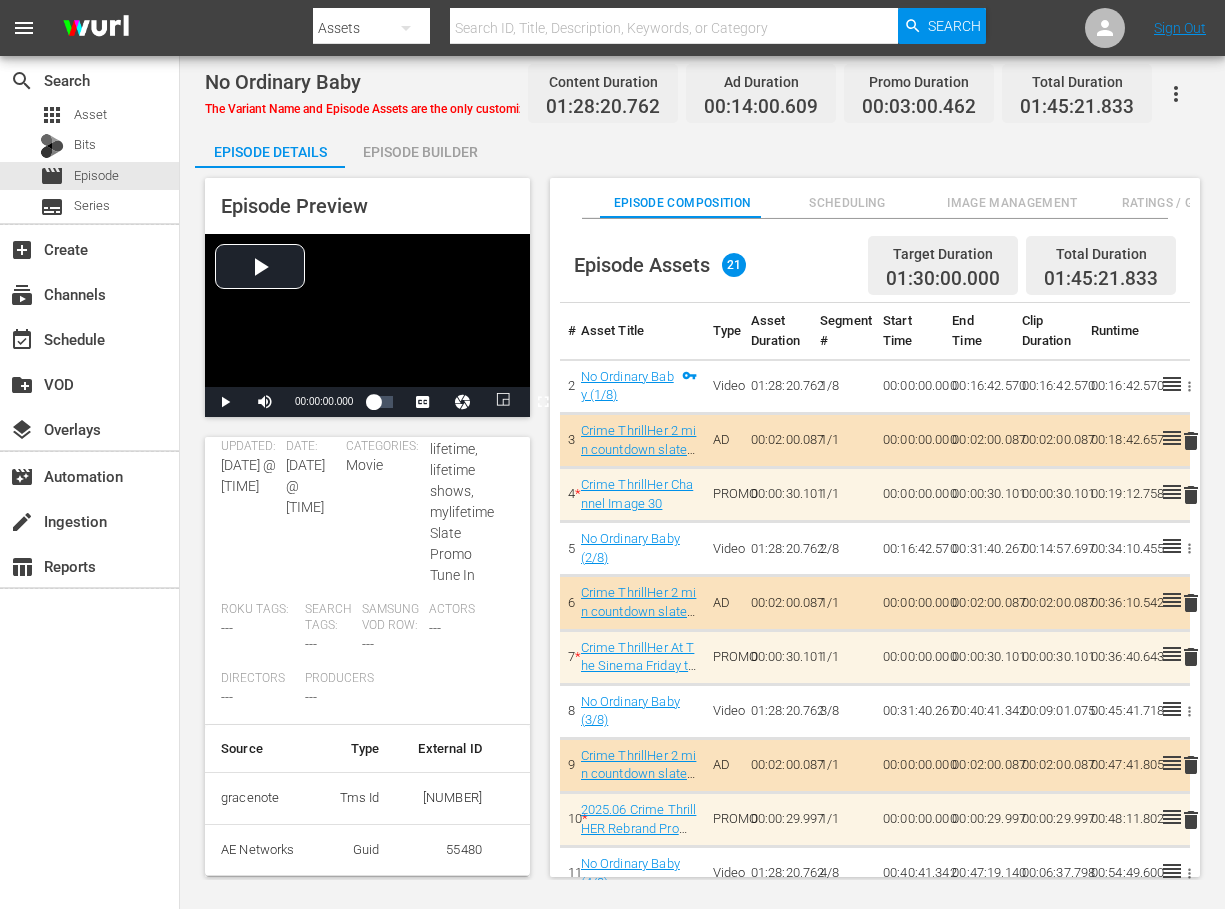 click on "55480" at bounding box center [446, 850] 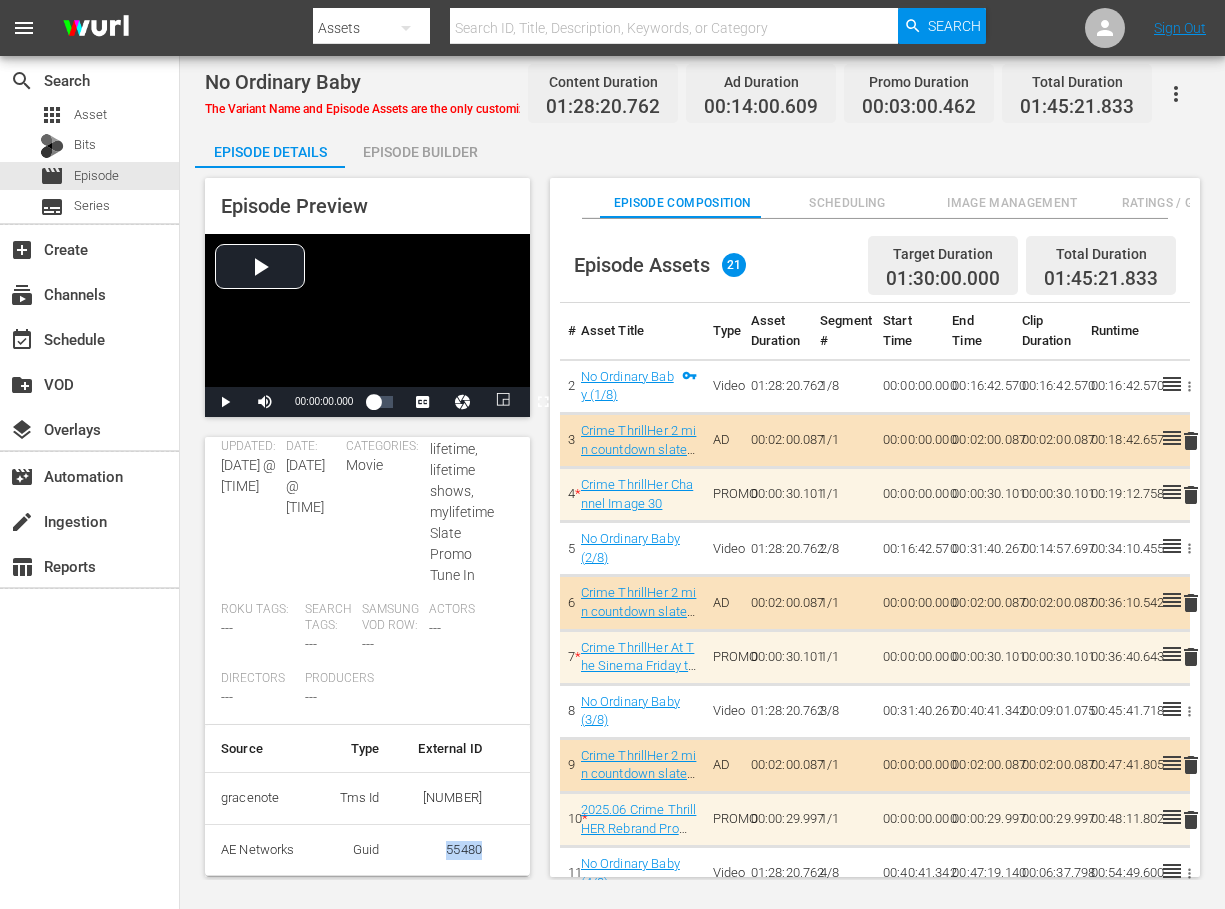 click on "55480" at bounding box center (446, 850) 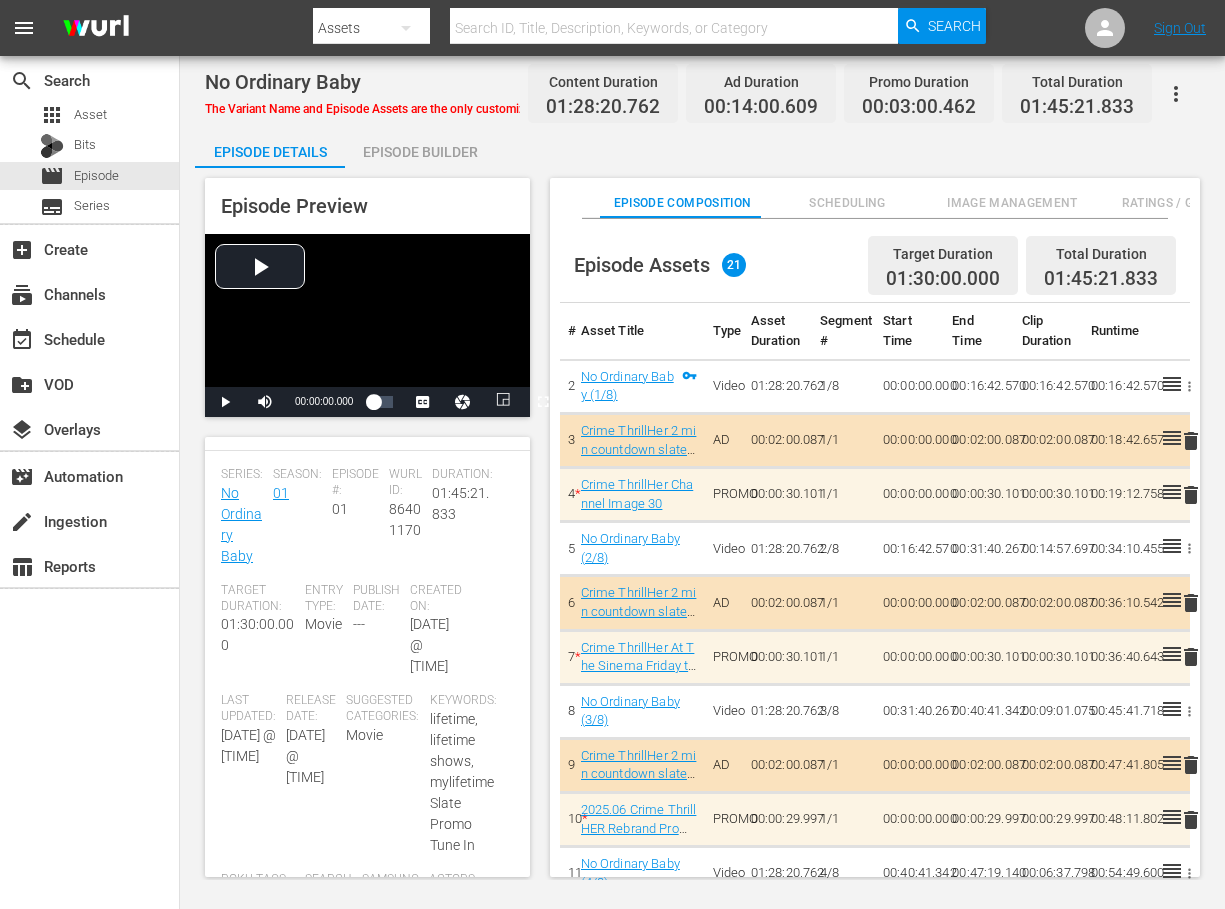 scroll, scrollTop: 205, scrollLeft: 0, axis: vertical 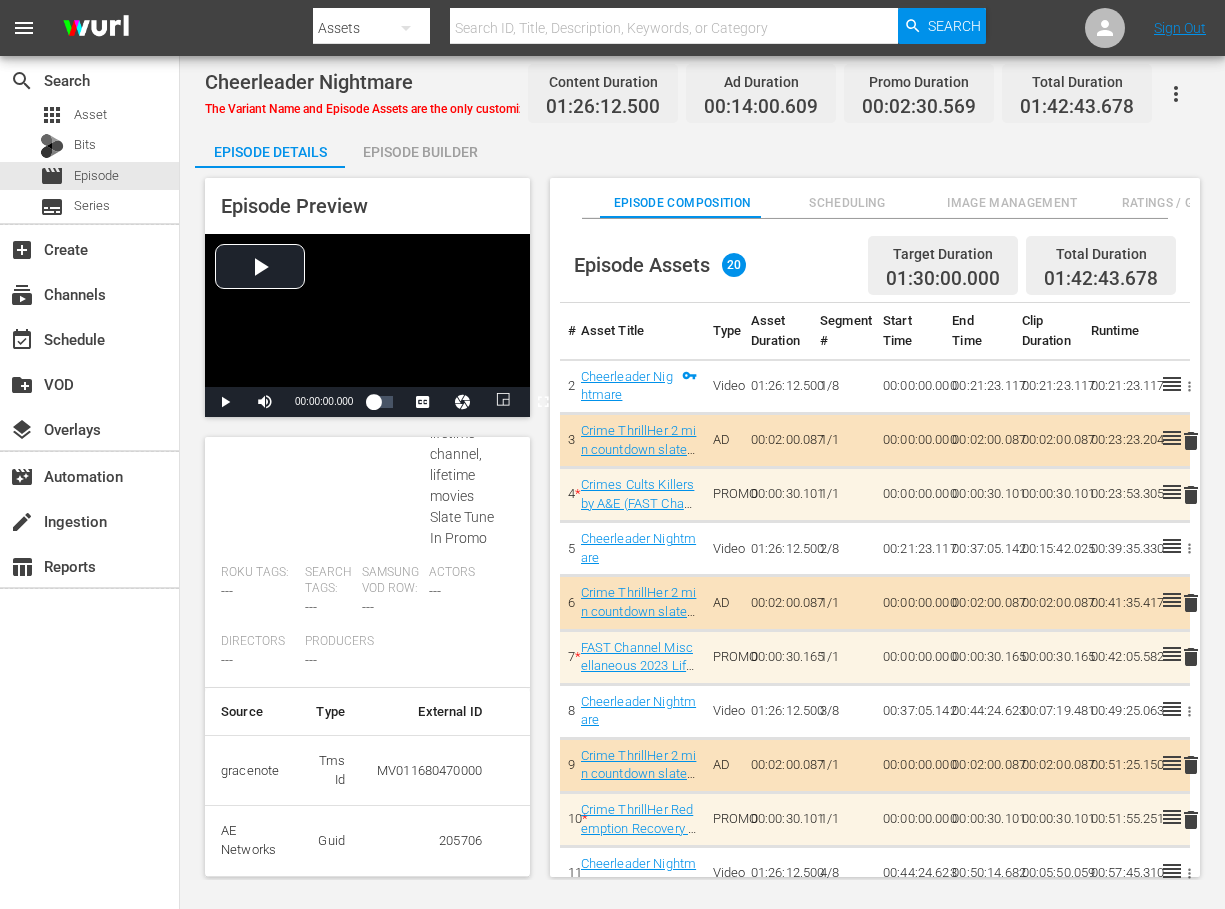 click on "205706" at bounding box center [429, 841] 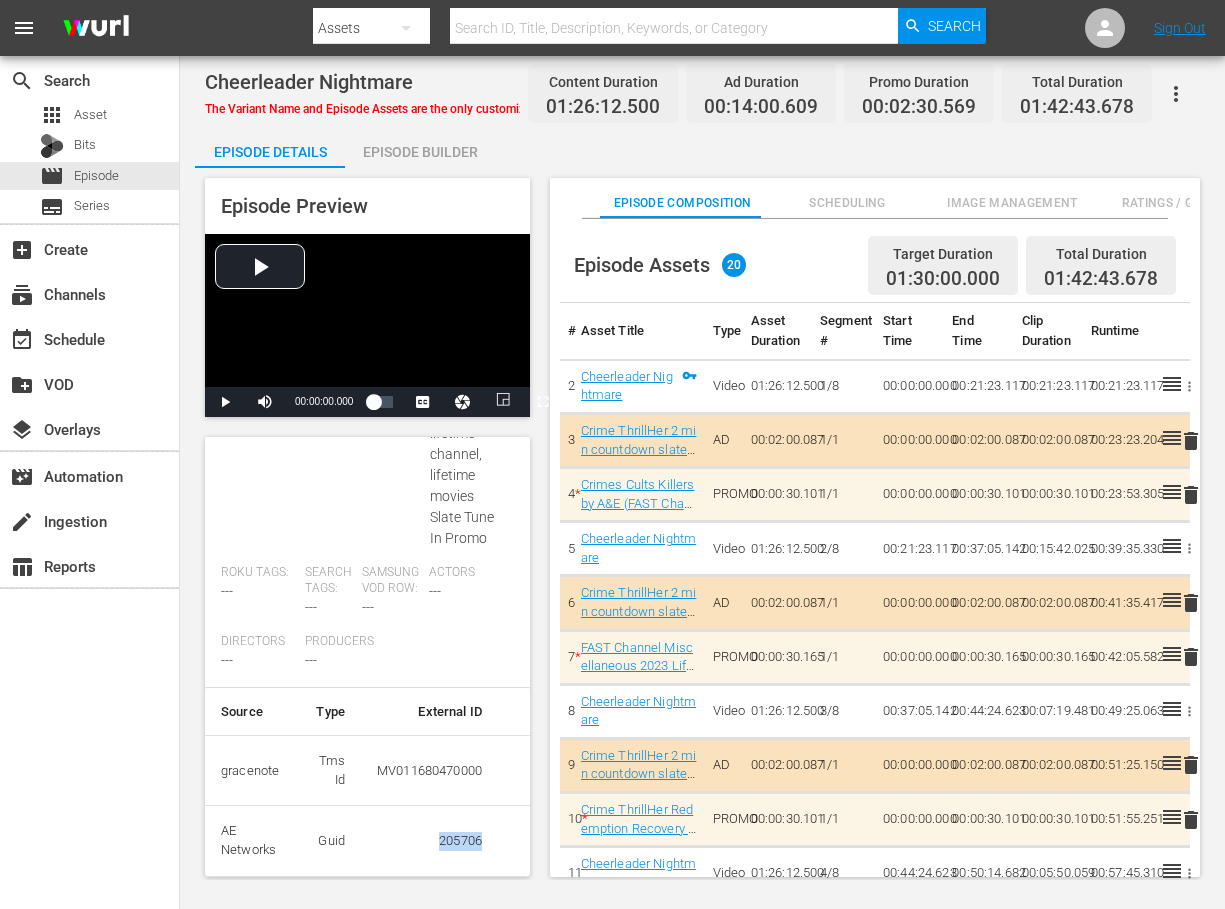 click on "205706" at bounding box center (429, 841) 